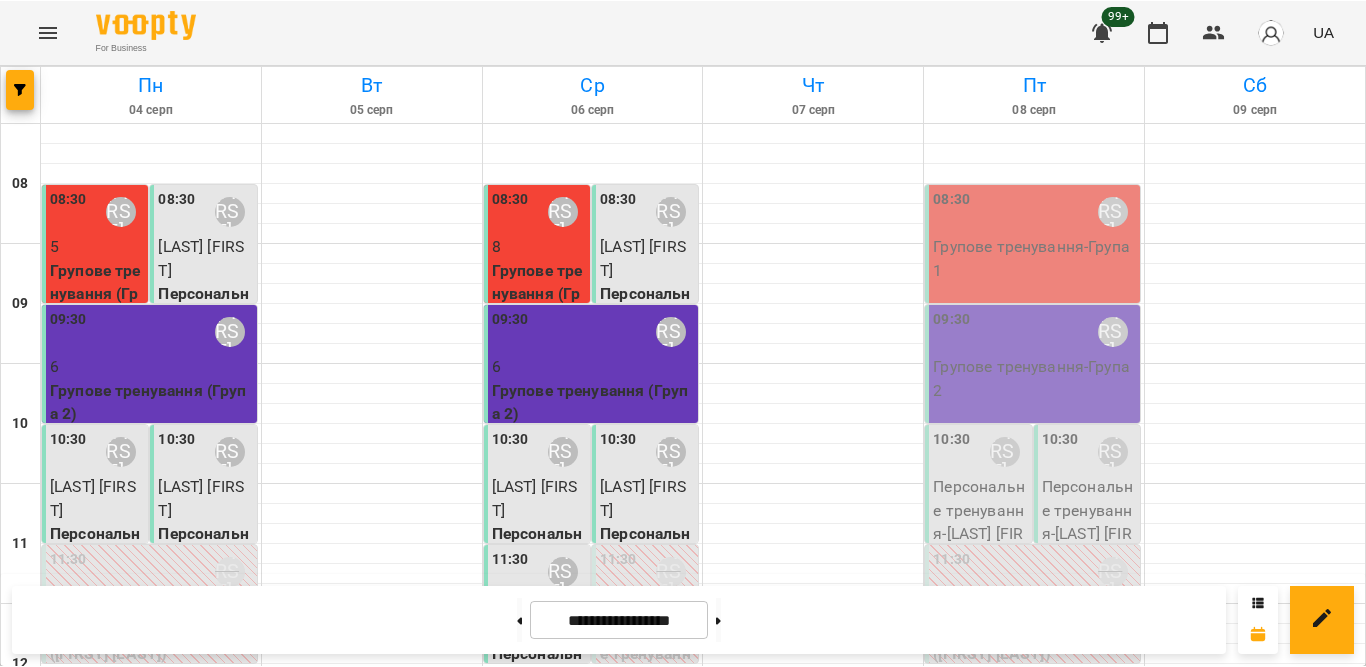 scroll, scrollTop: 0, scrollLeft: 0, axis: both 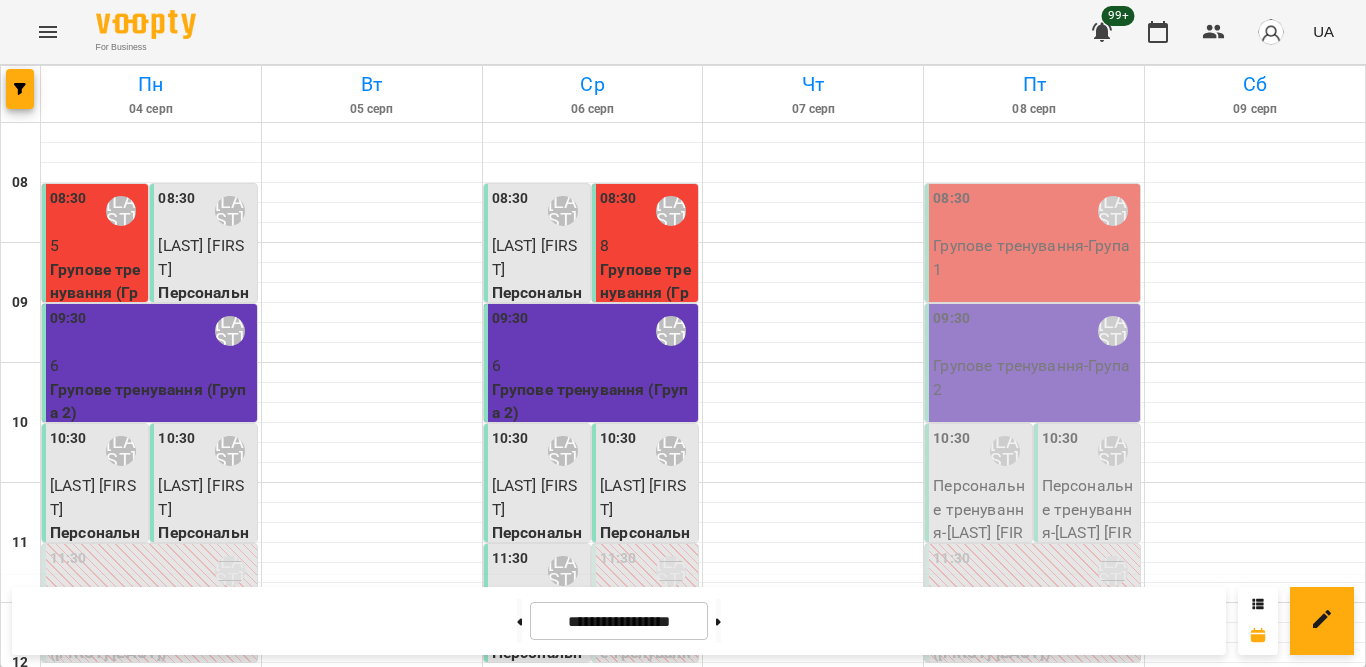 click on "Групове тренування - Група 1" at bounding box center (1034, 257) 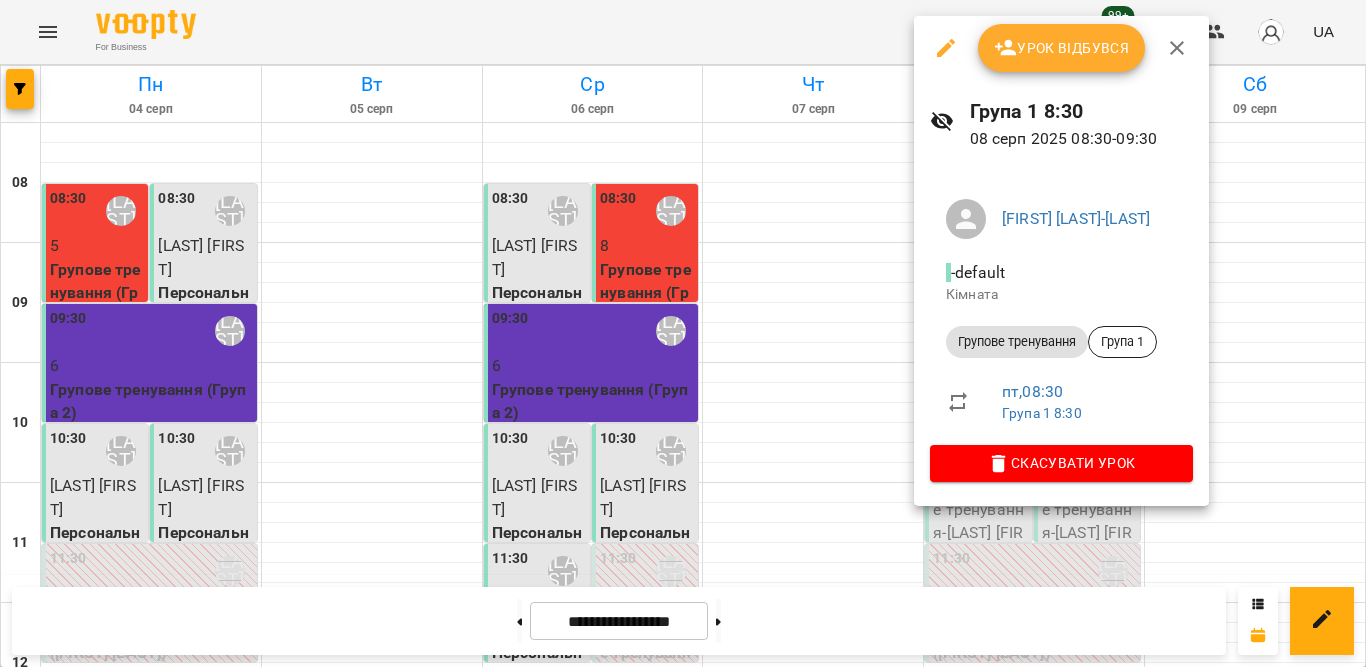 click on "Урок відбувся" at bounding box center [1062, 48] 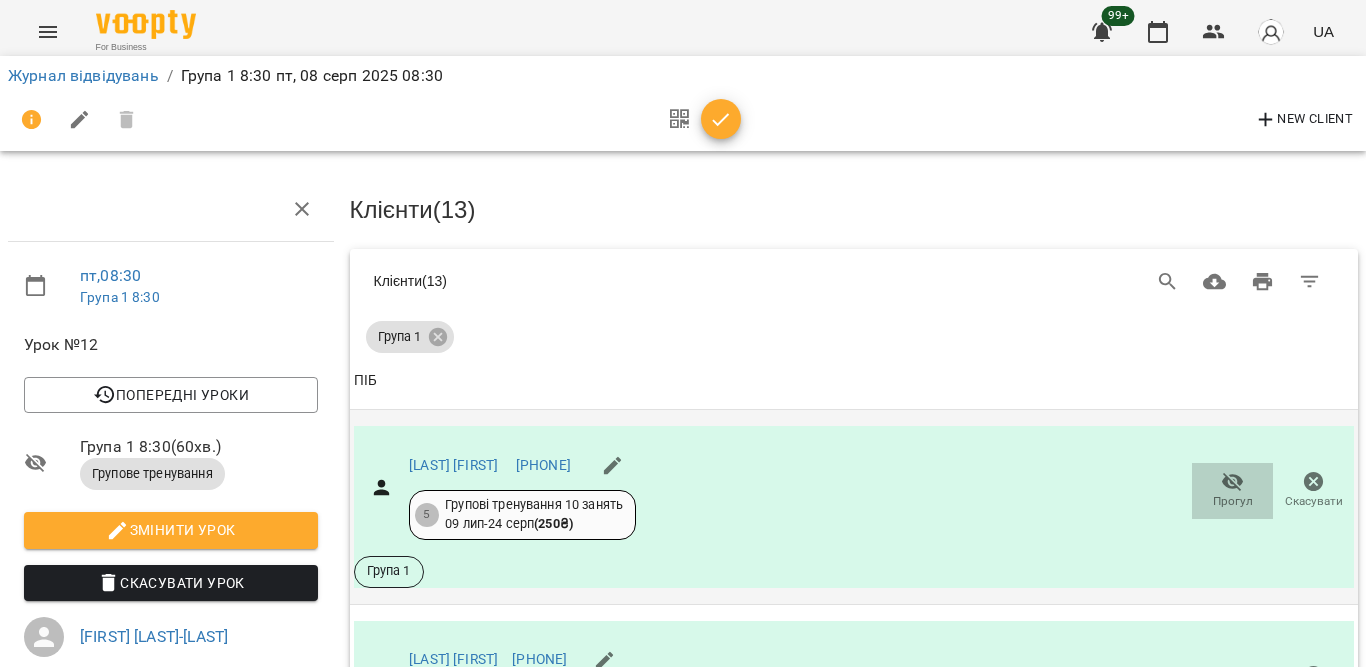 click 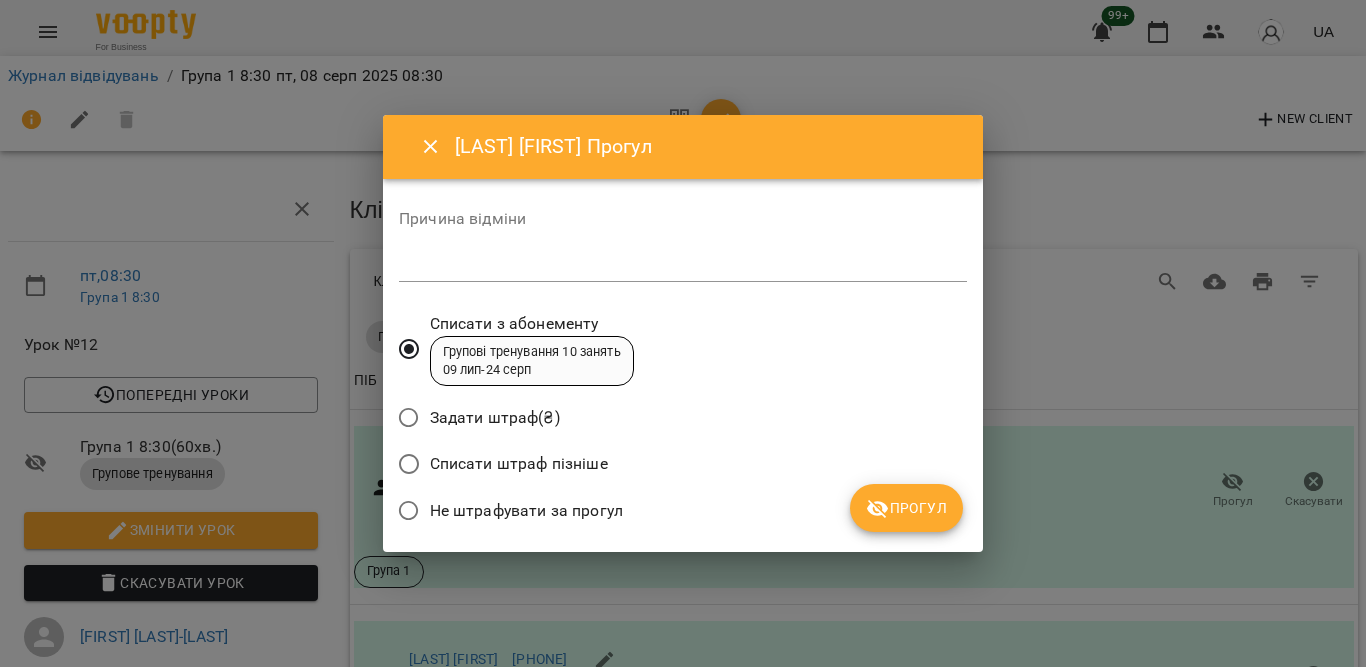 click on "Не штрафувати за прогул" at bounding box center (526, 511) 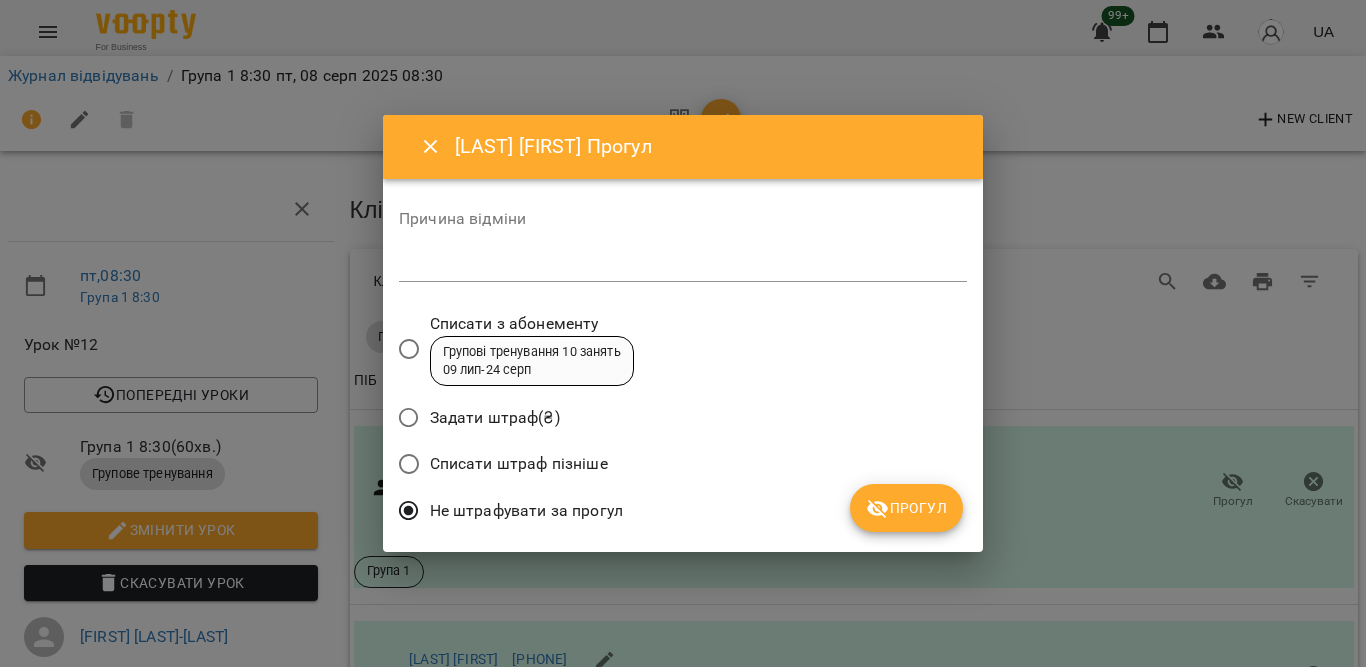 click on "Прогул" at bounding box center [906, 508] 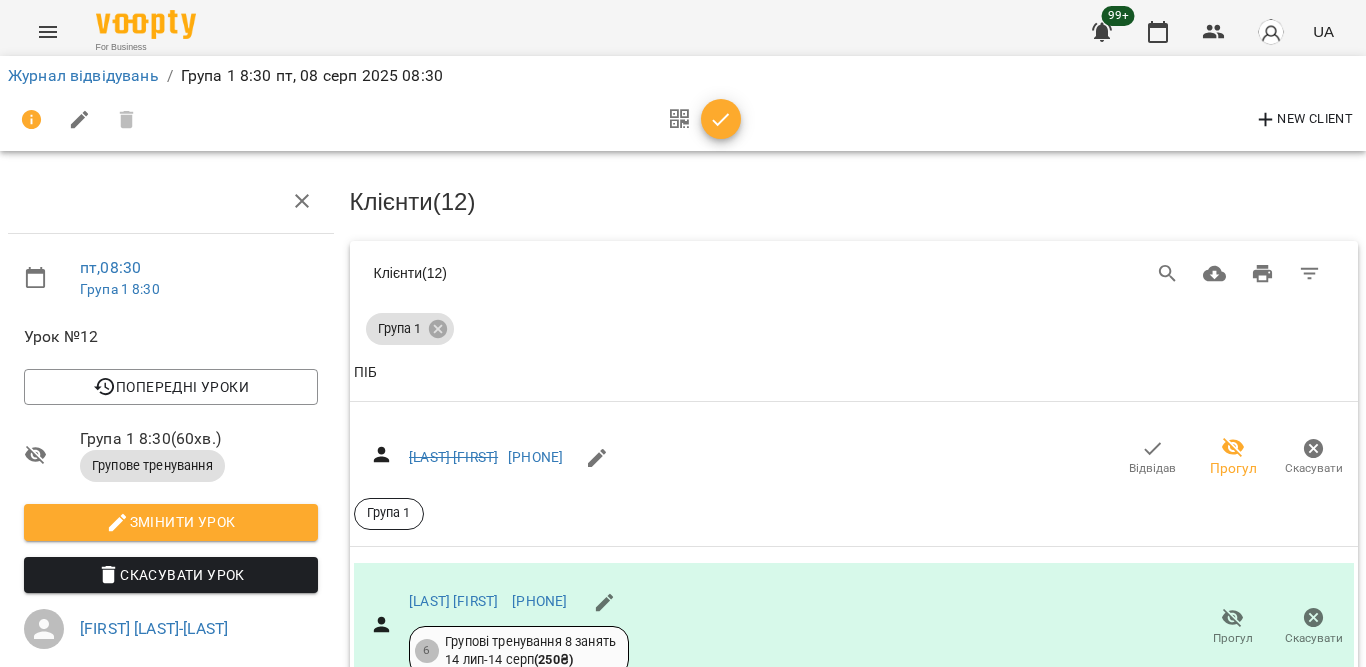scroll, scrollTop: 567, scrollLeft: 0, axis: vertical 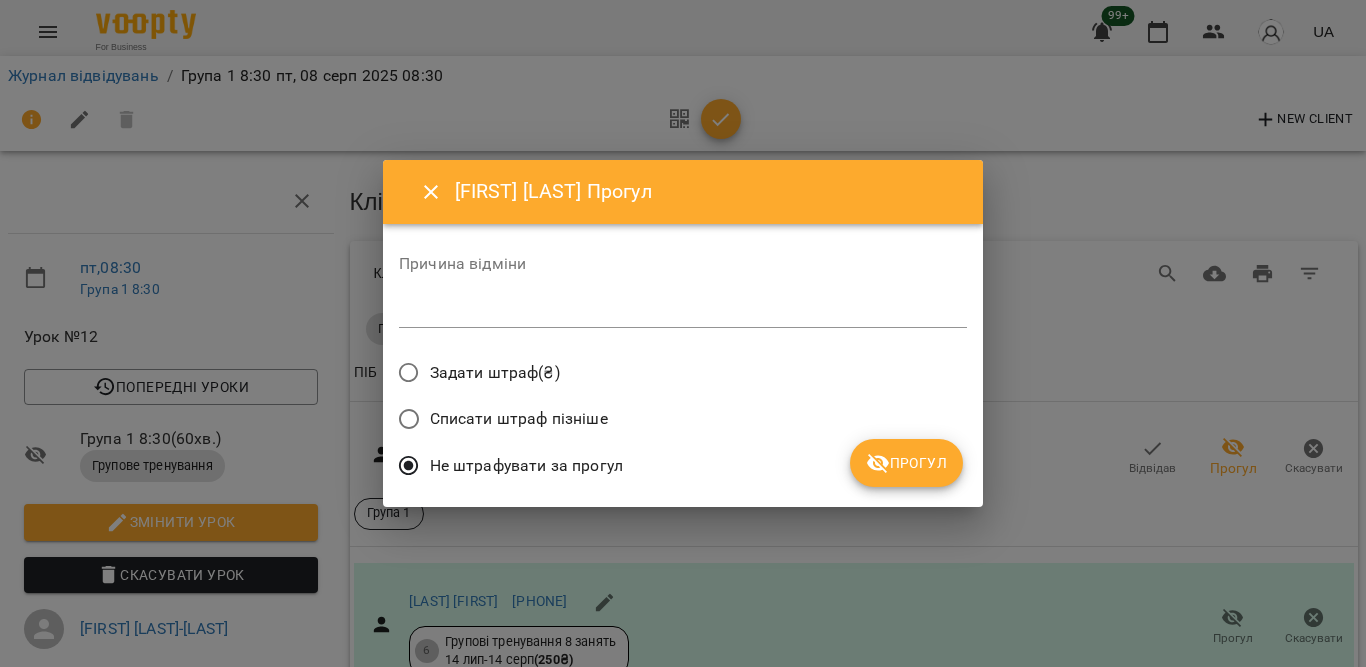 click on "Прогул" at bounding box center [906, 463] 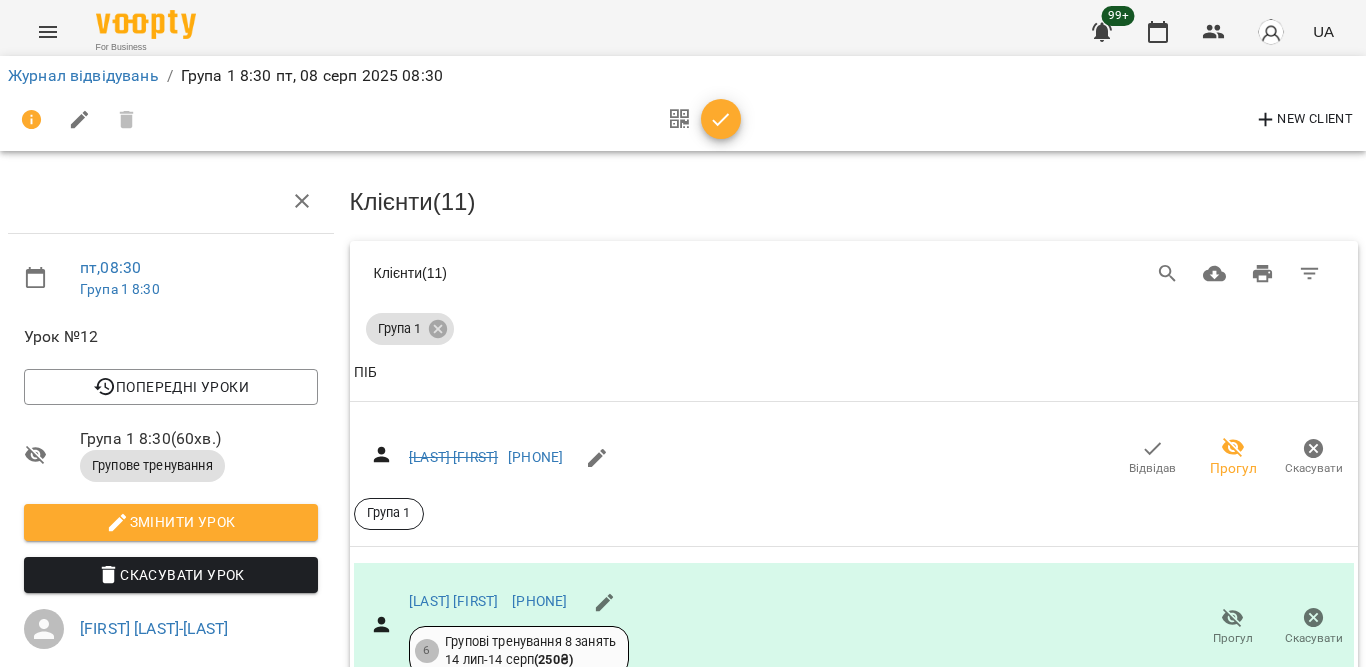 scroll, scrollTop: 1406, scrollLeft: 0, axis: vertical 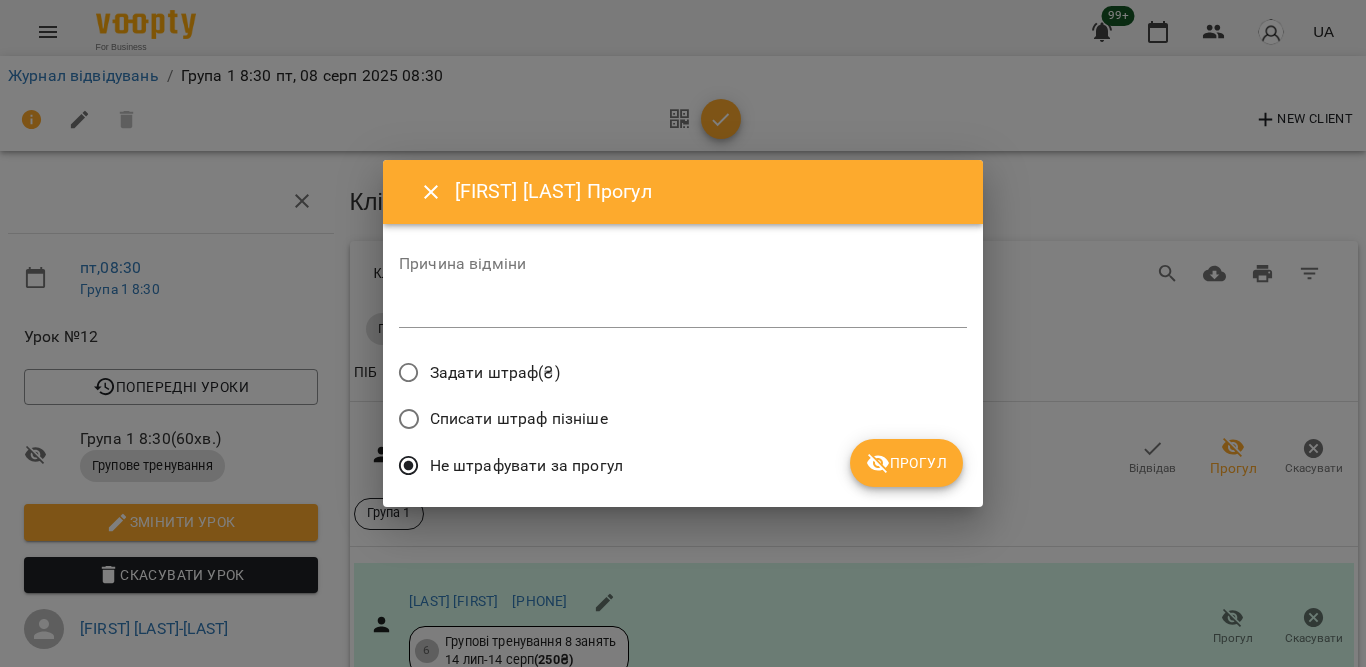 drag, startPoint x: 886, startPoint y: 467, endPoint x: 916, endPoint y: 452, distance: 33.54102 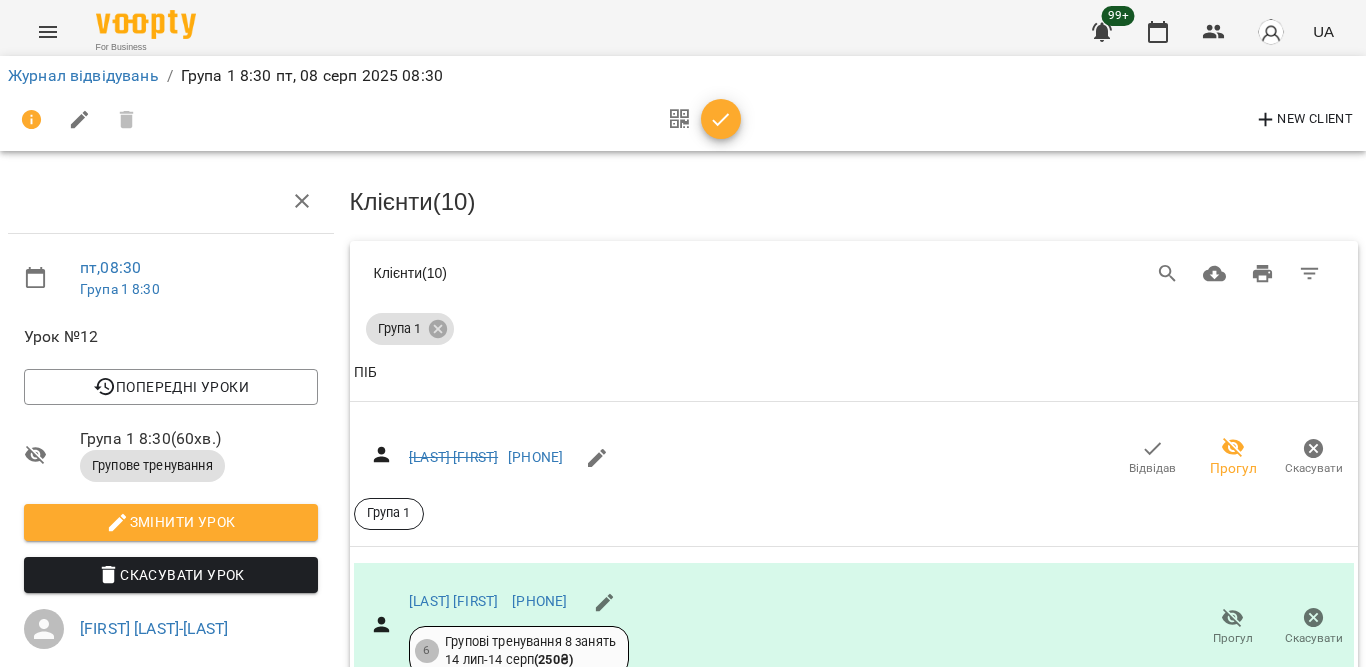 scroll, scrollTop: 1704, scrollLeft: 0, axis: vertical 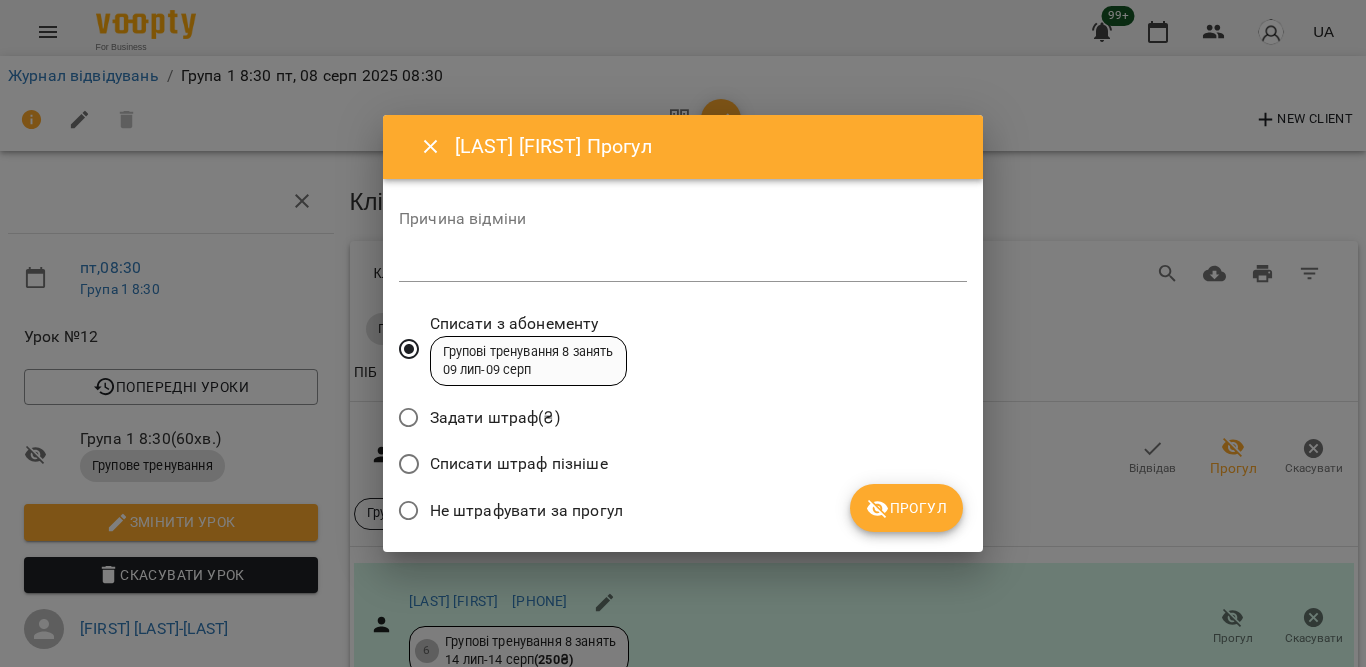click on "Не штрафувати за прогул" at bounding box center (526, 511) 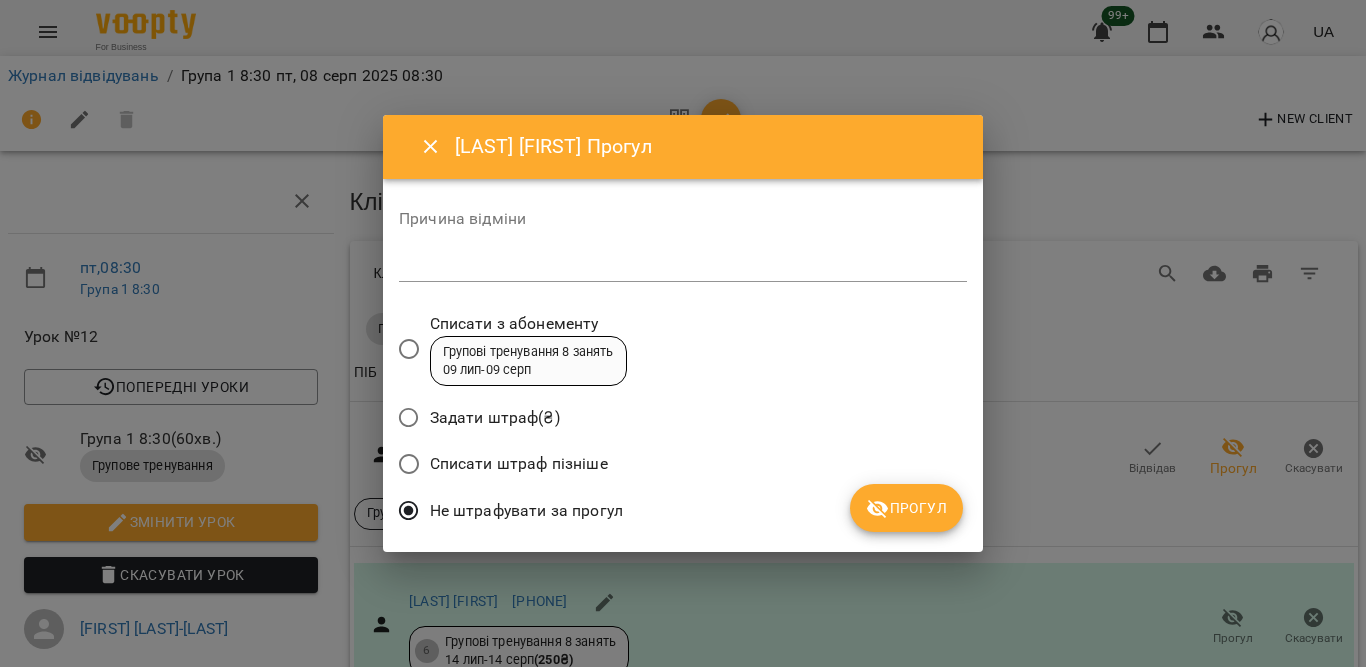 click 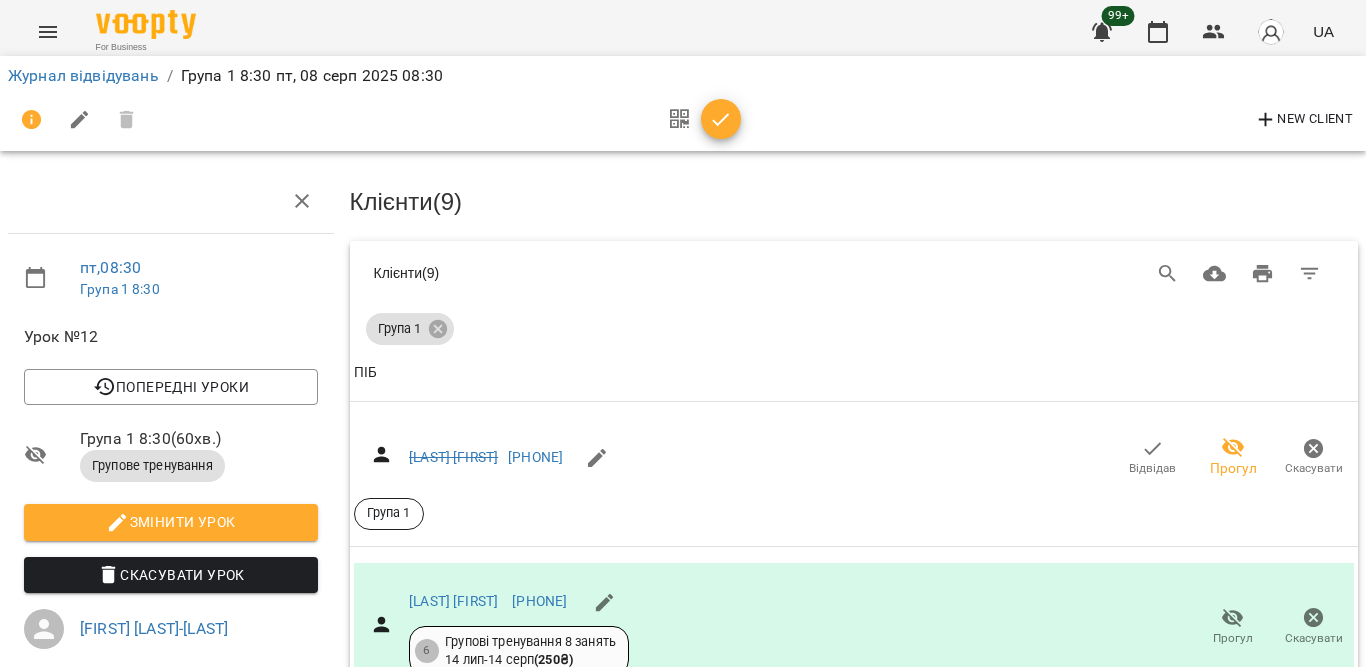 scroll, scrollTop: 2055, scrollLeft: 0, axis: vertical 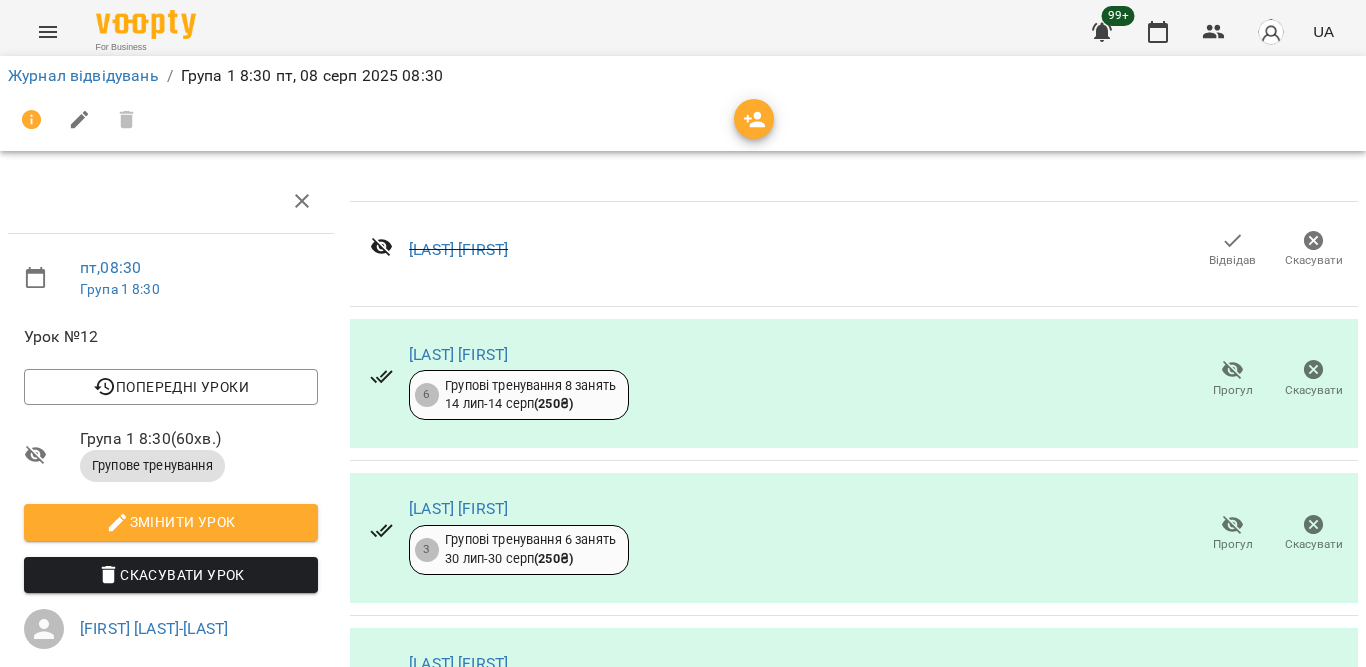 click on "[FIRST] [LAST]" at bounding box center [458, 1336] 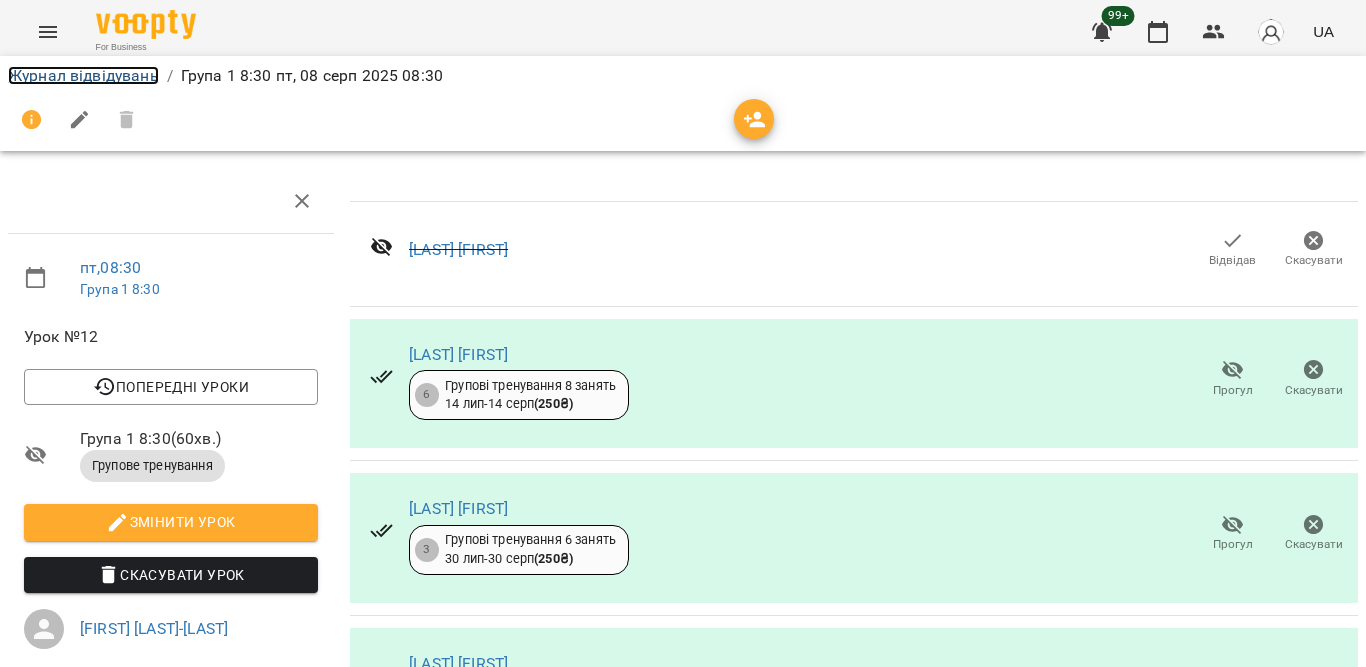 click on "Журнал відвідувань" at bounding box center [83, 75] 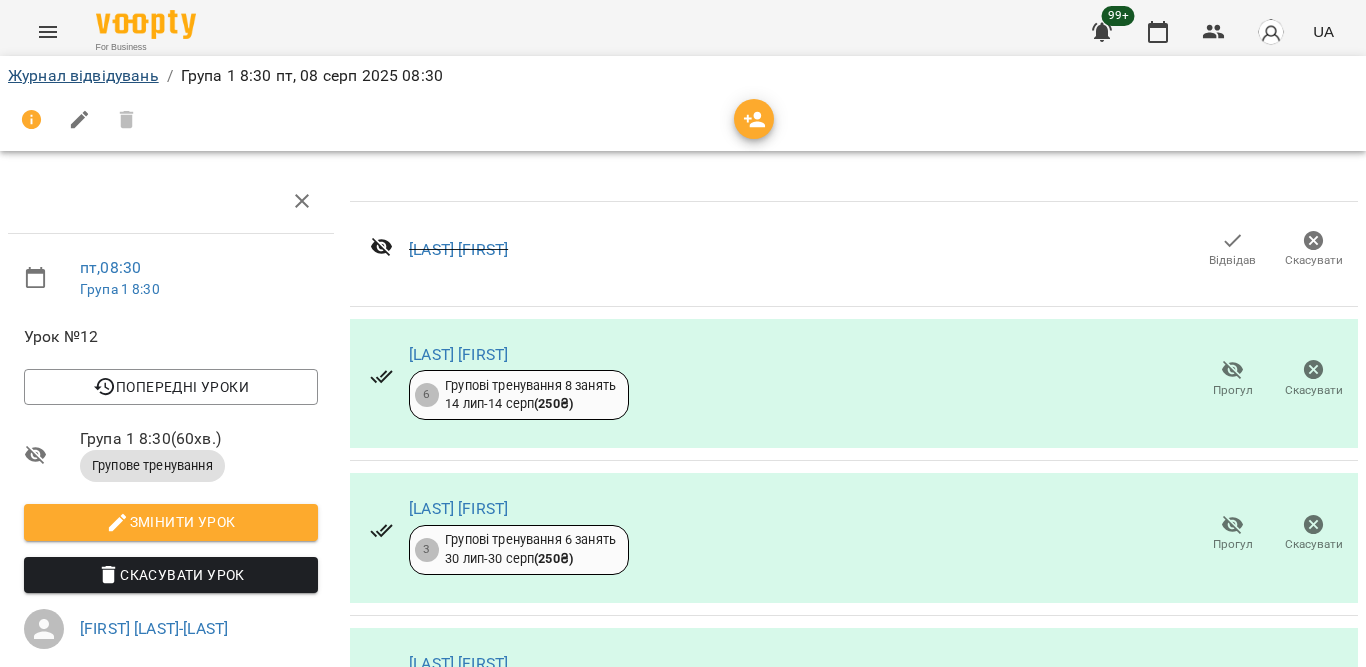 scroll, scrollTop: 0, scrollLeft: 0, axis: both 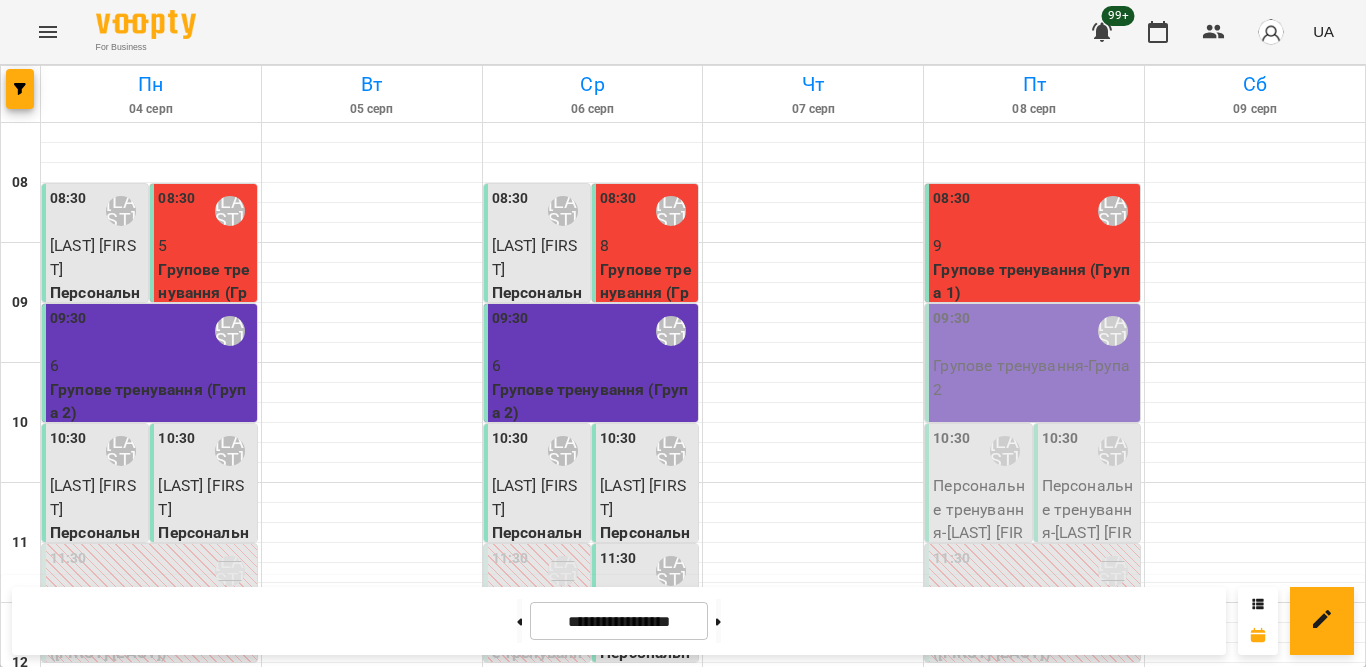 click on "9" at bounding box center (1034, 246) 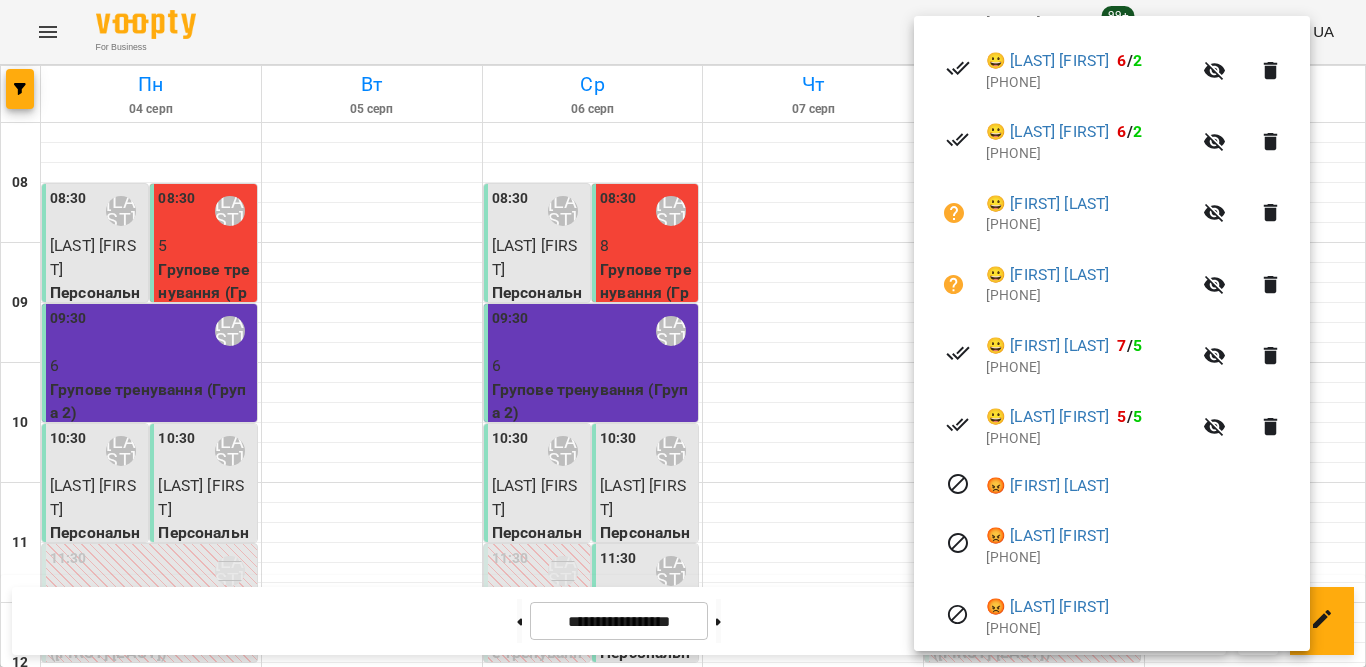 scroll, scrollTop: 647, scrollLeft: 0, axis: vertical 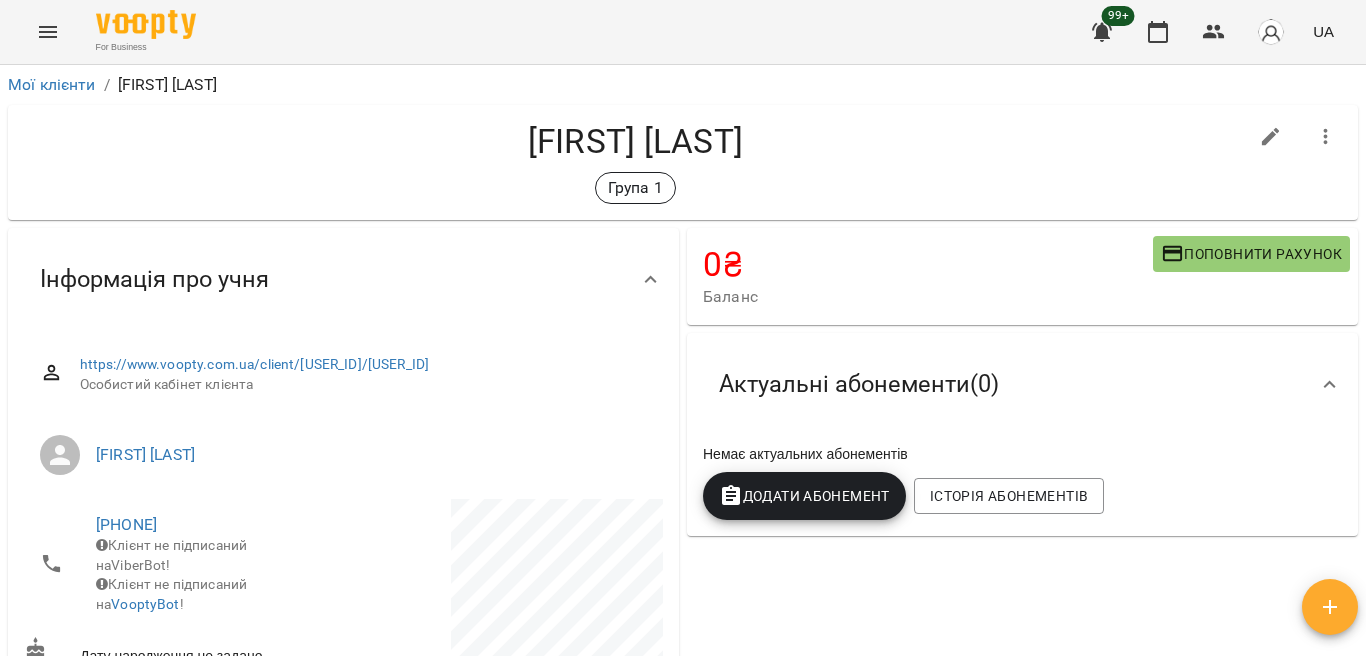 click on "Актуальні абонементи ( 0 )" at bounding box center [1022, 384] 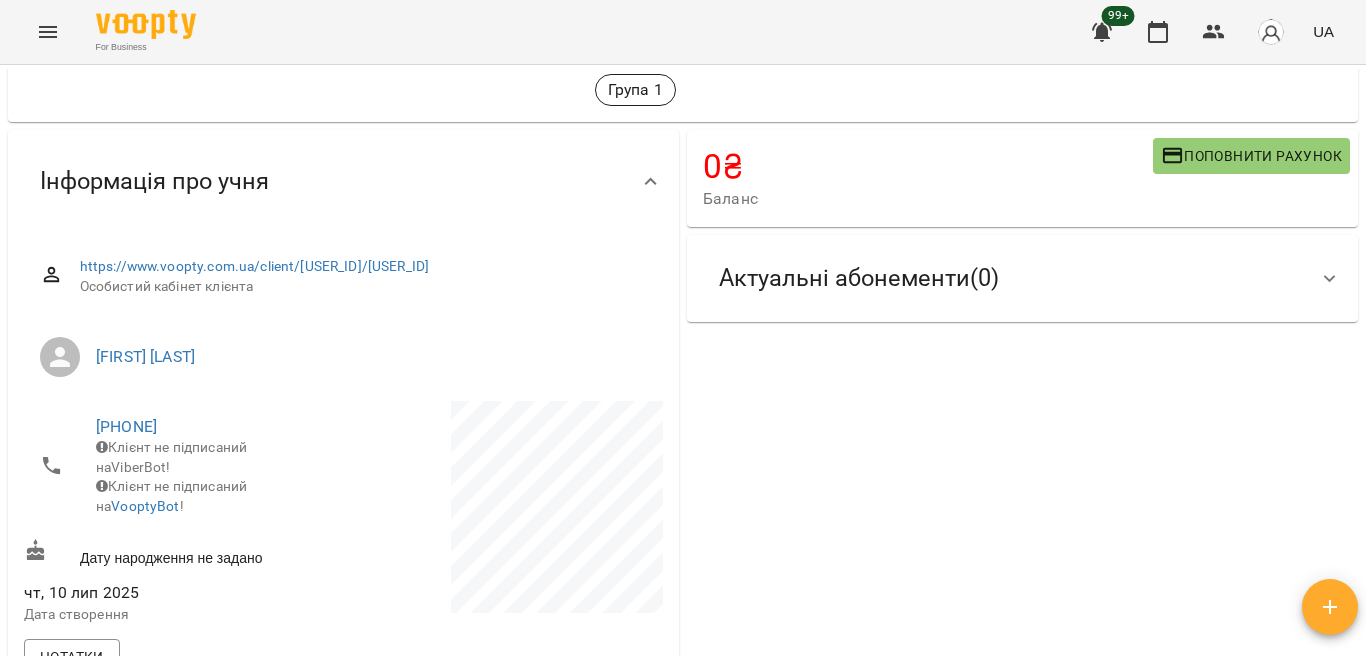scroll, scrollTop: 100, scrollLeft: 0, axis: vertical 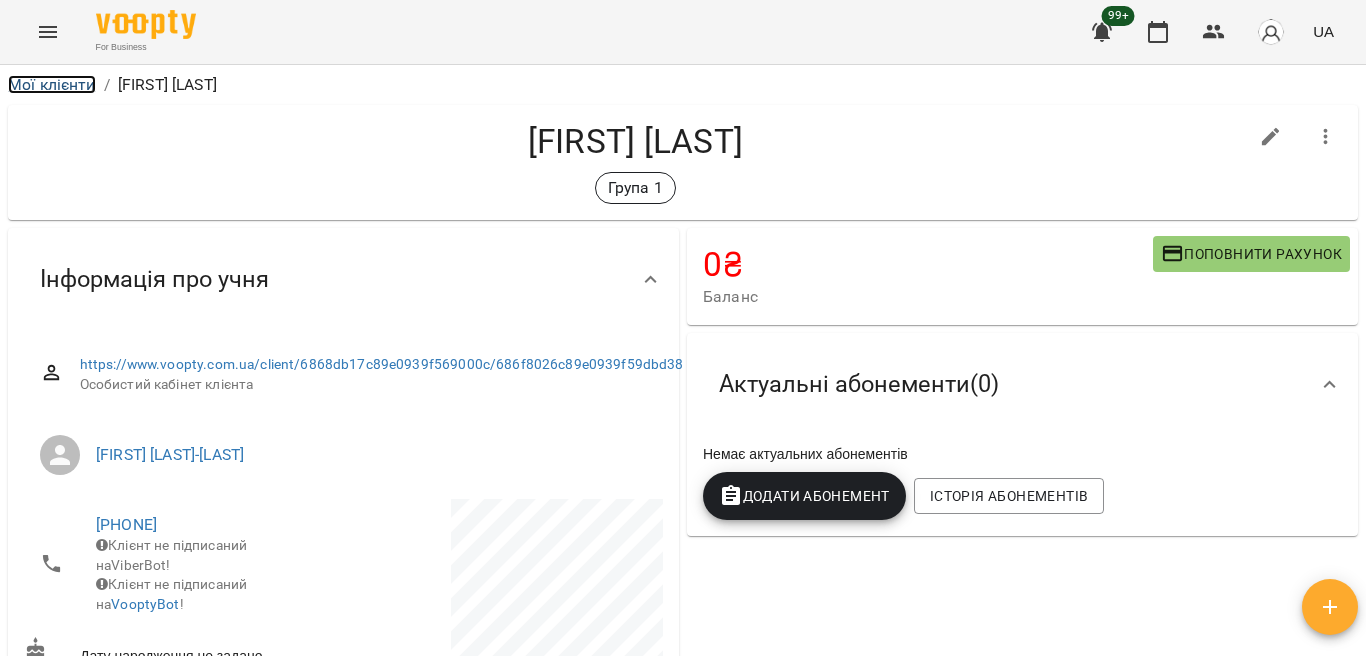 click on "Мої клієнти" at bounding box center (52, 84) 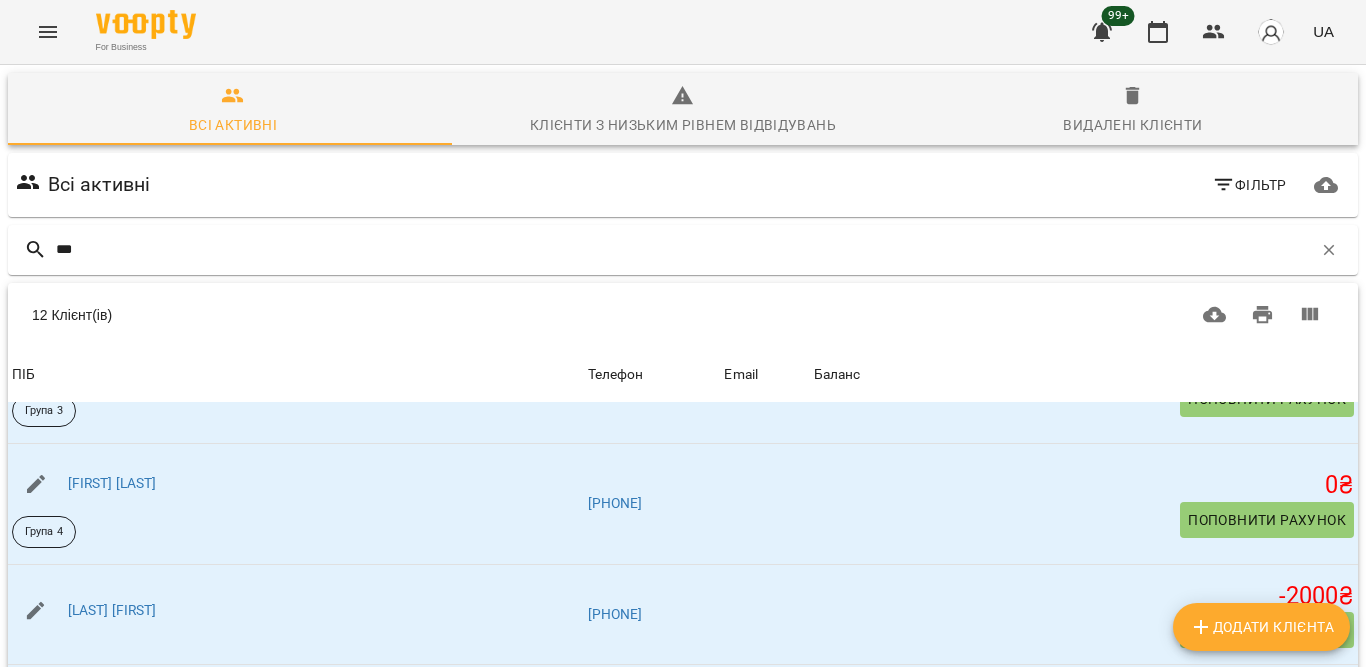 scroll, scrollTop: 300, scrollLeft: 0, axis: vertical 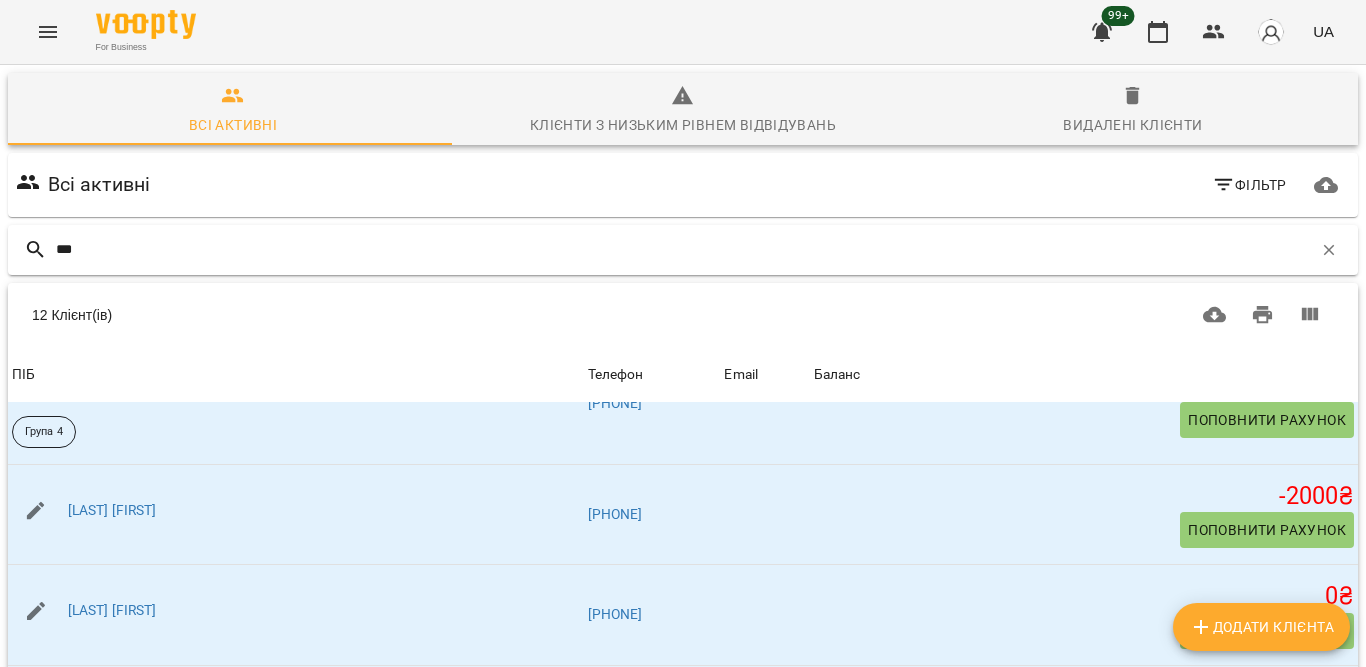 drag, startPoint x: 111, startPoint y: 239, endPoint x: 25, endPoint y: 258, distance: 88.07383 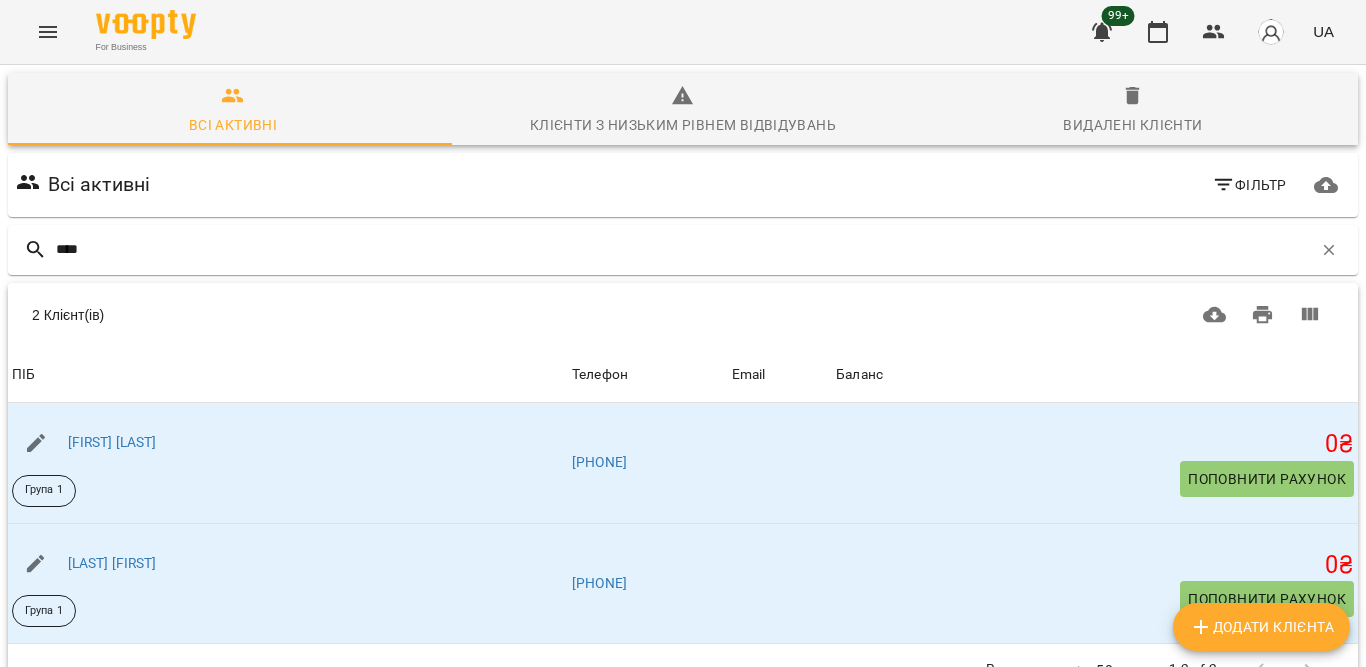 scroll, scrollTop: 0, scrollLeft: 0, axis: both 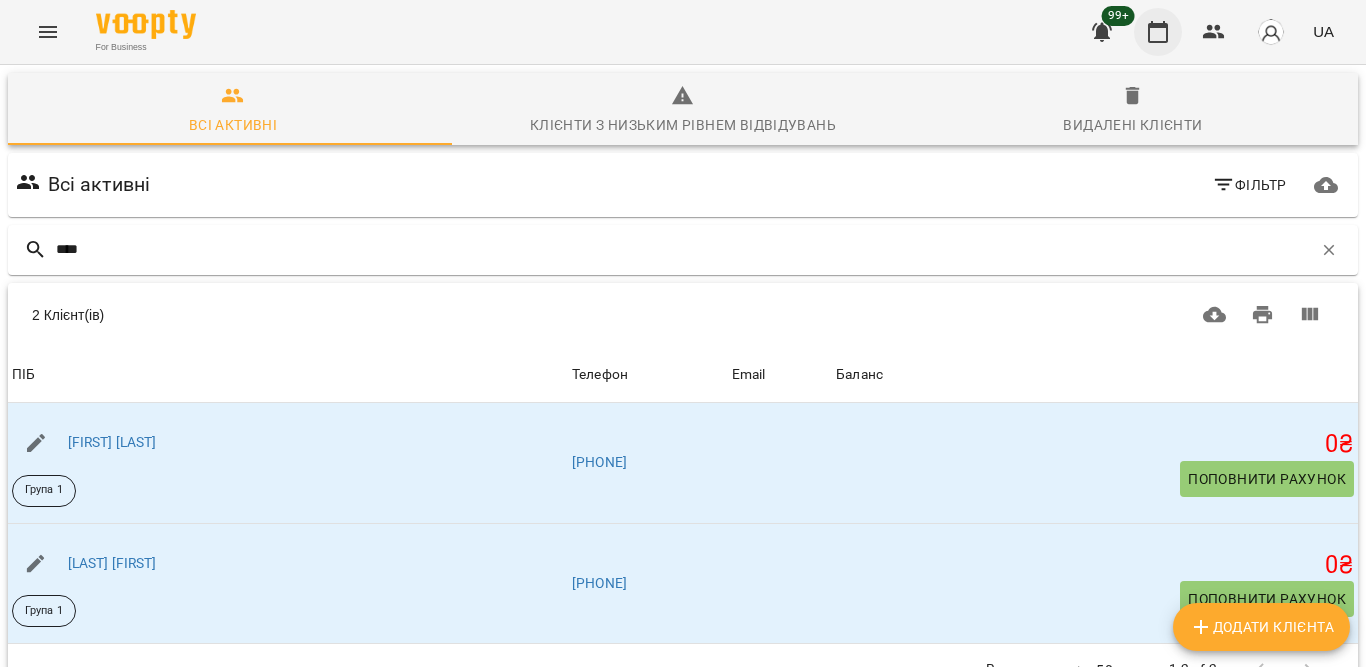 type on "****" 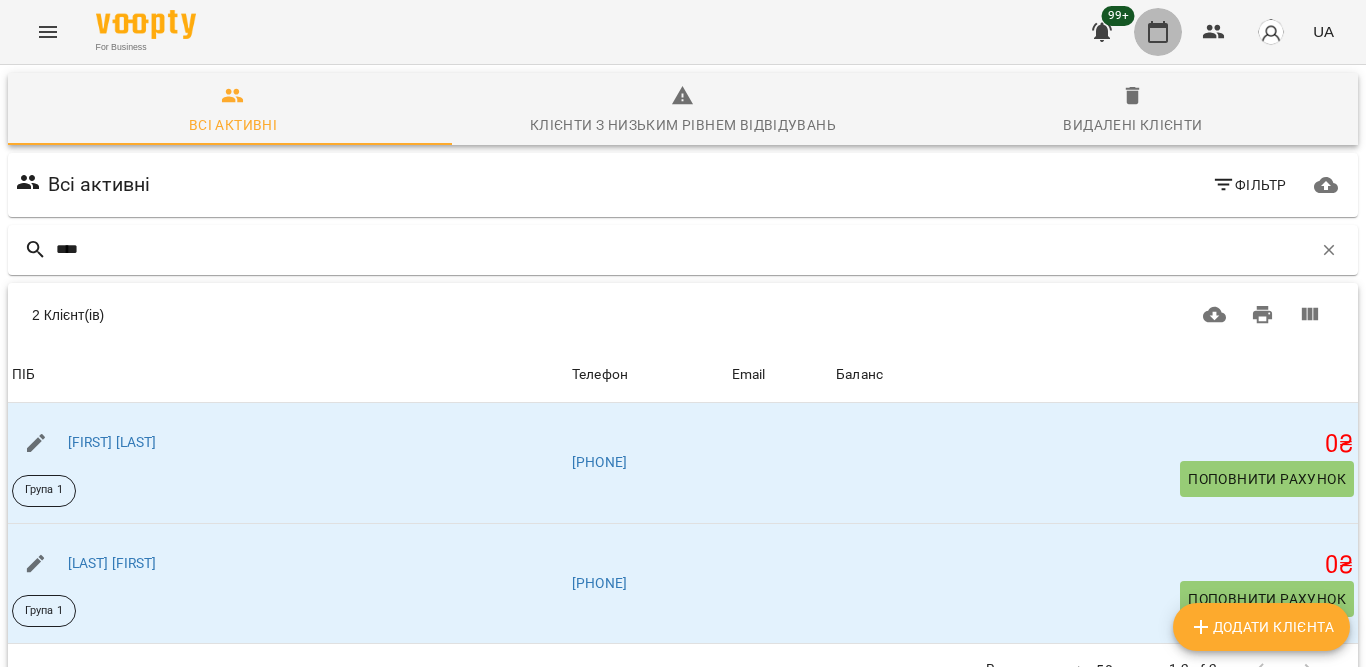 click 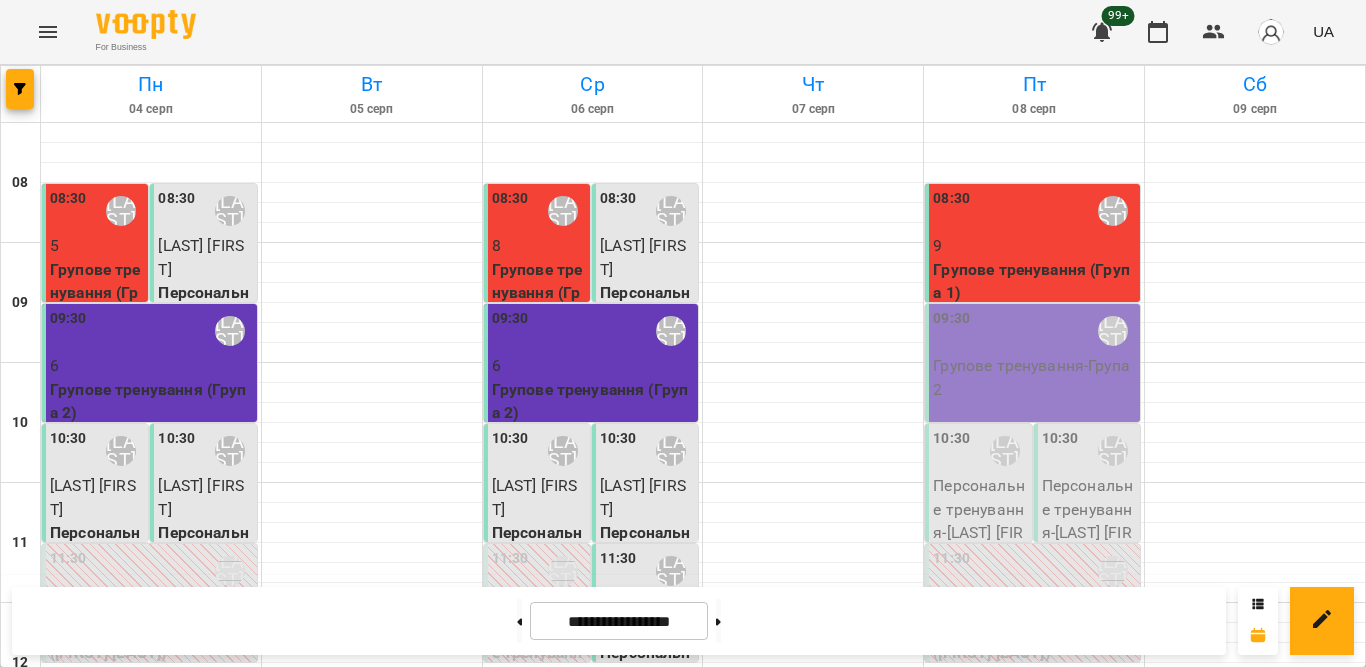 click on "Групове тренування (Група 1)" at bounding box center [1034, 281] 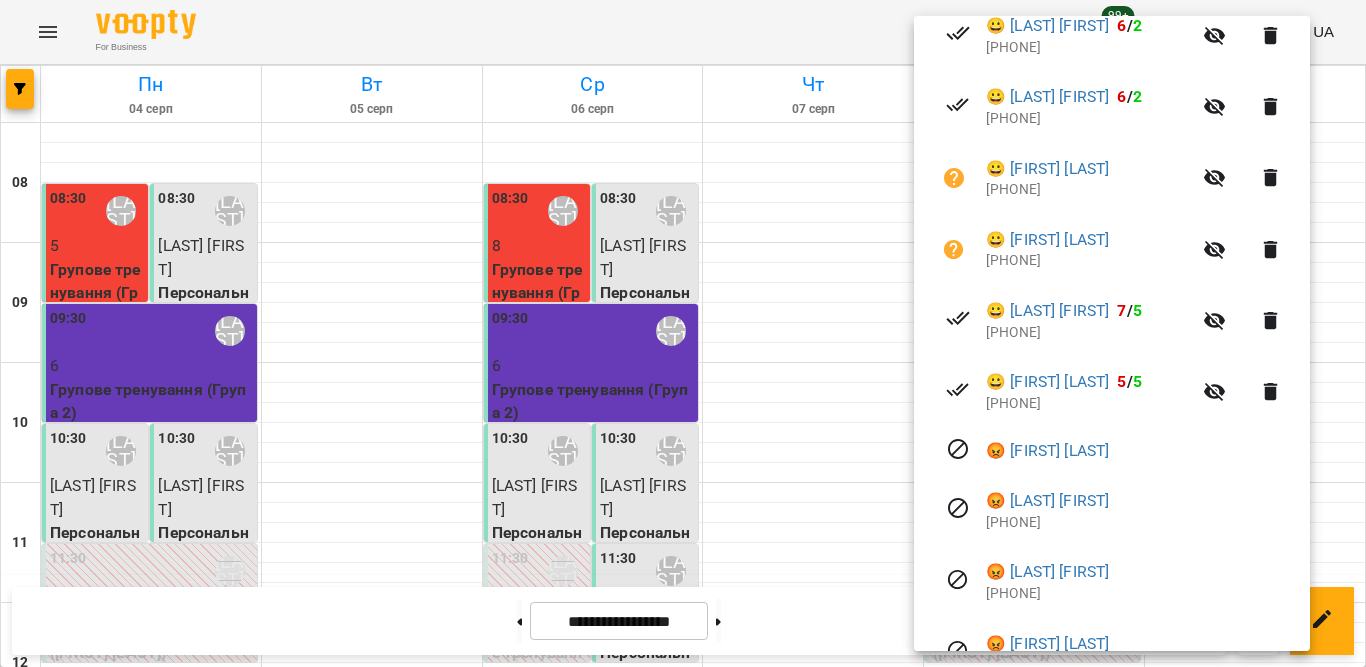 scroll, scrollTop: 717, scrollLeft: 0, axis: vertical 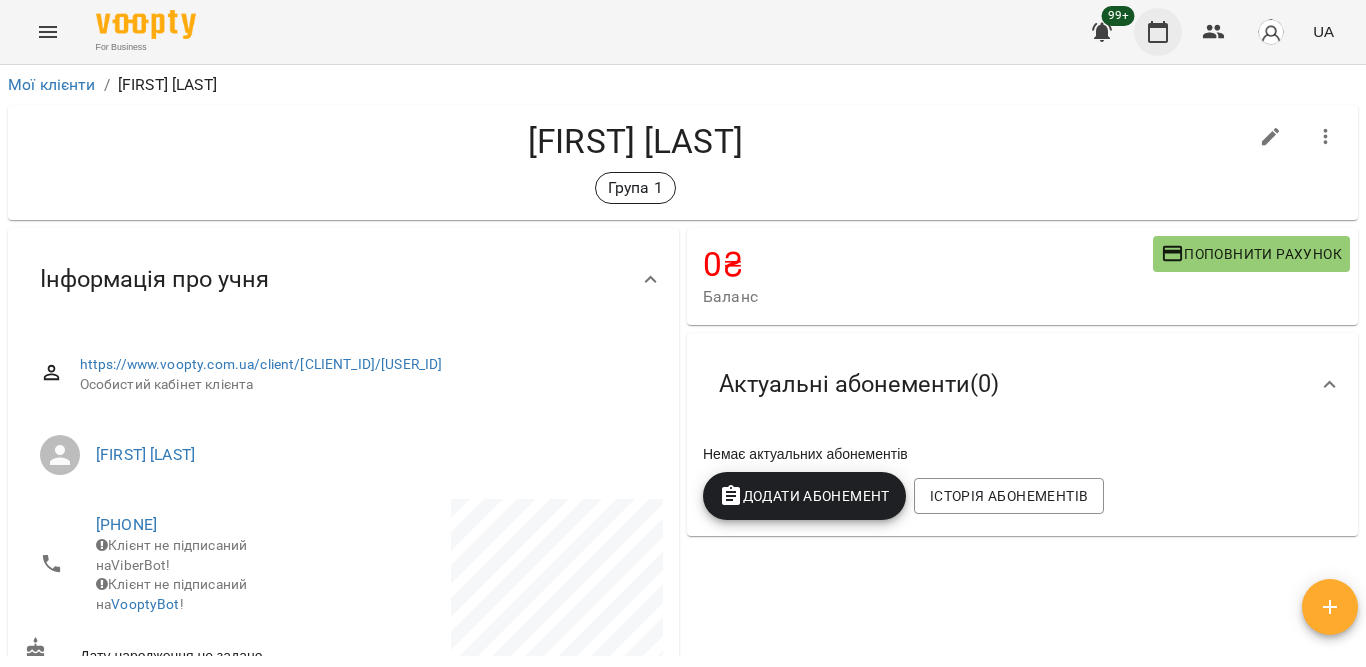 click 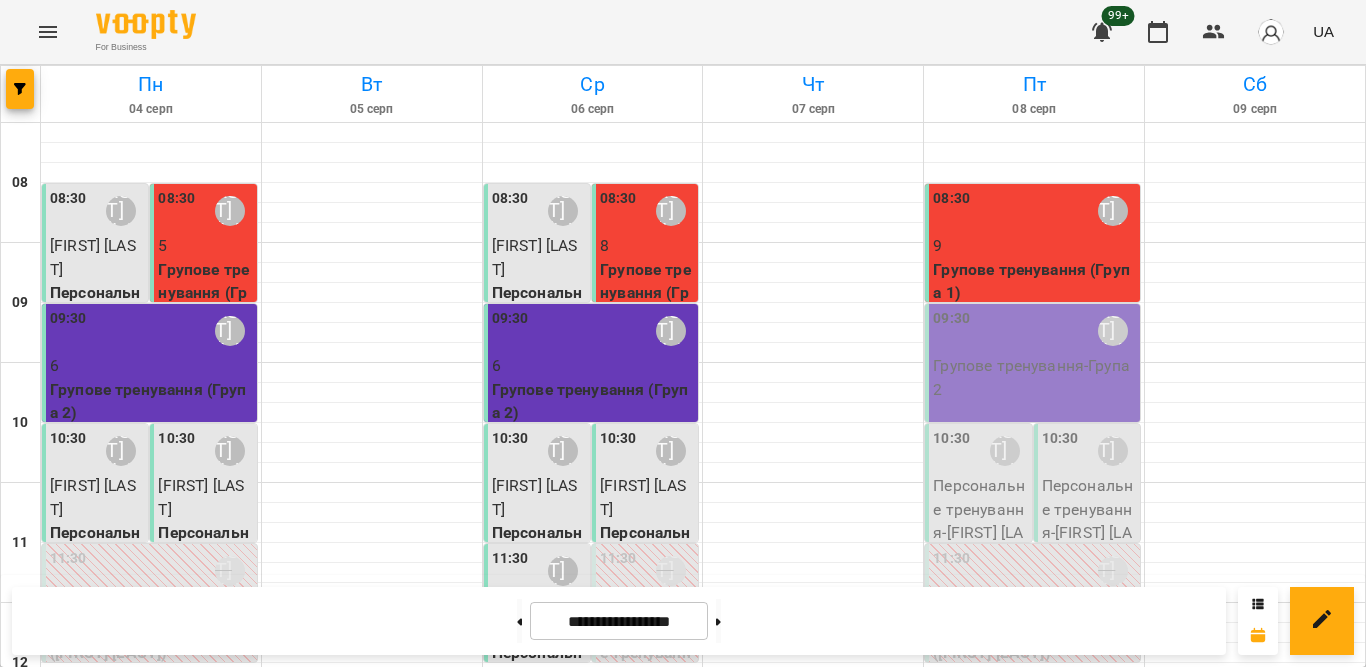 click on "09:30 Тетяна Орешко-Кушнір" at bounding box center (1034, 331) 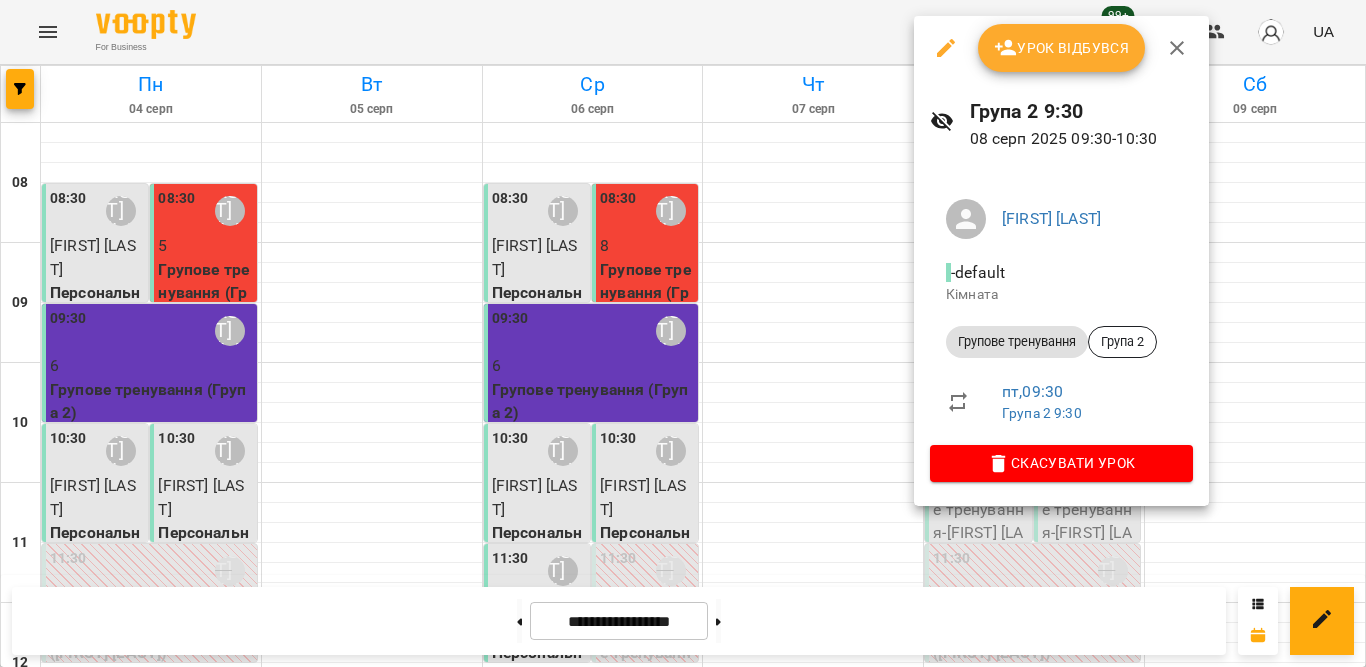 drag, startPoint x: 1168, startPoint y: 45, endPoint x: 1180, endPoint y: 47, distance: 12.165525 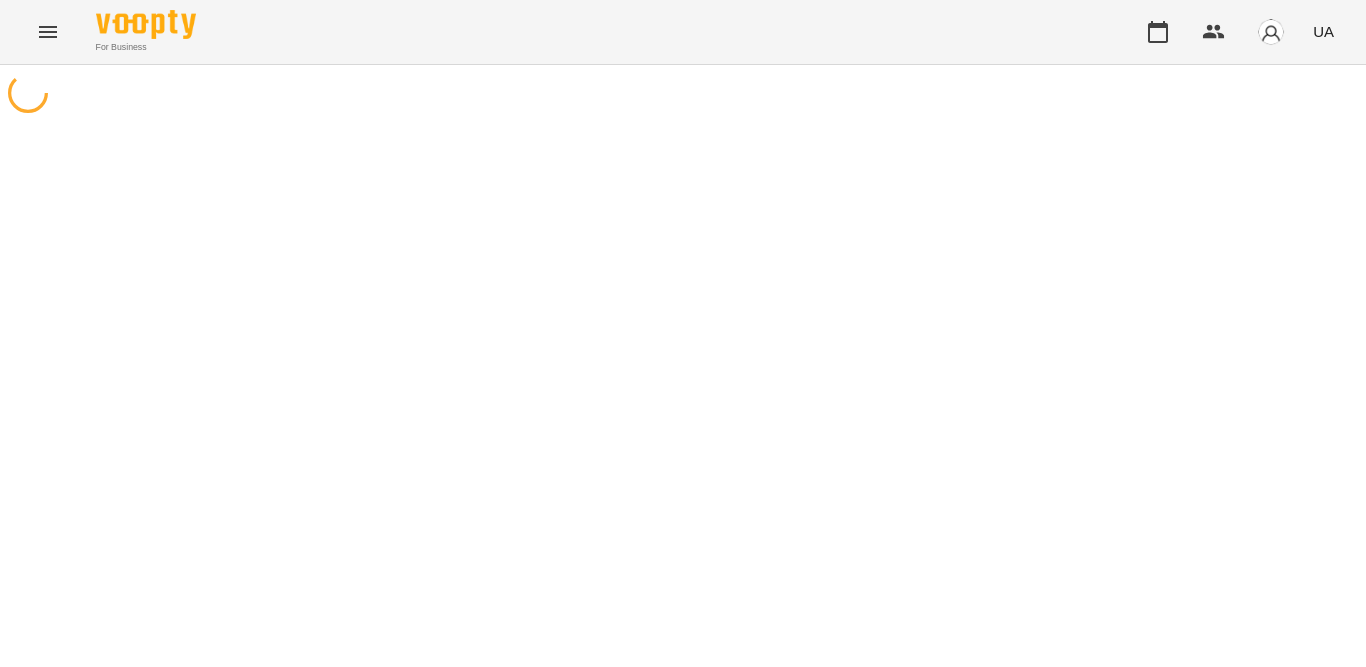 scroll, scrollTop: 0, scrollLeft: 0, axis: both 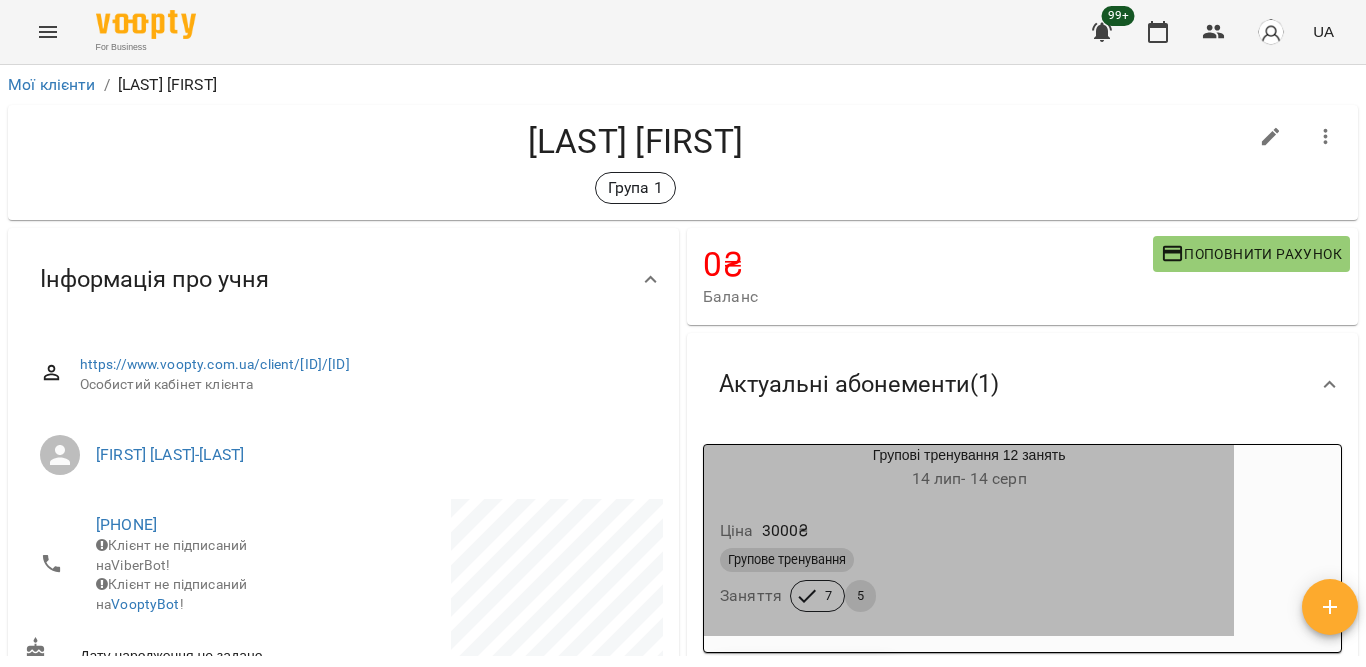 click on "Групові тренування 12 занять 14 лип  -   14 серп" at bounding box center [969, 469] 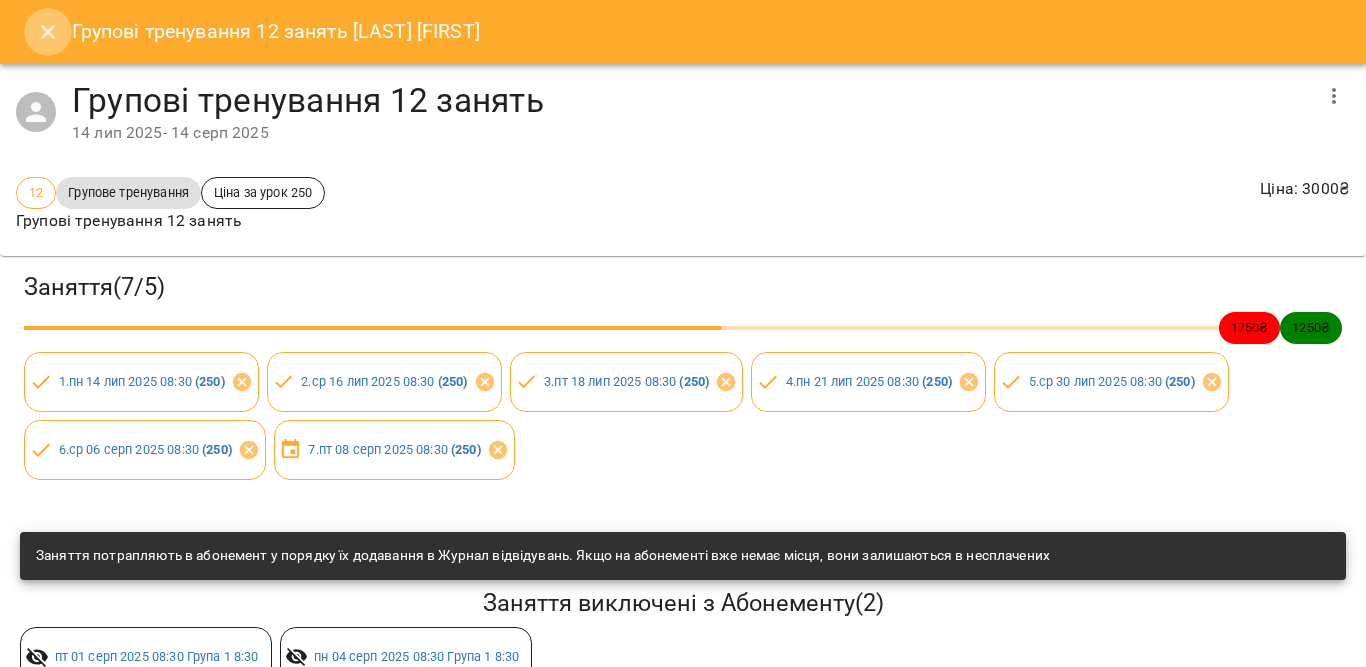 click 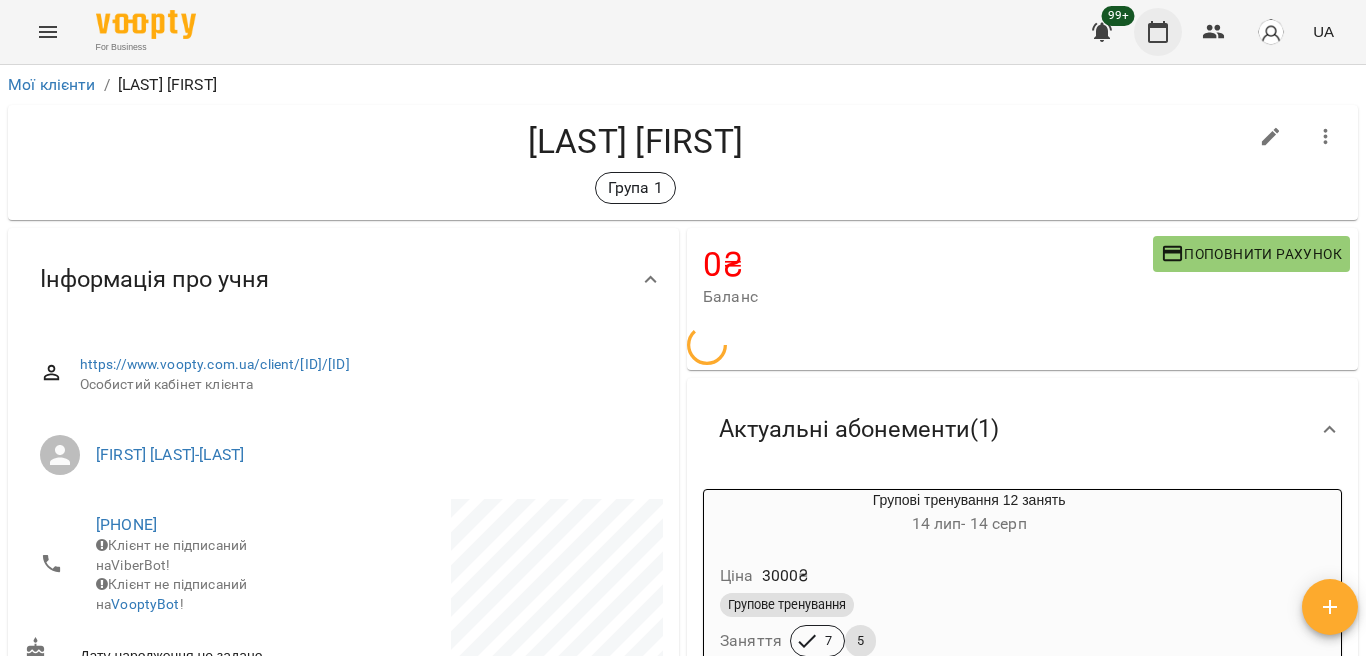 click 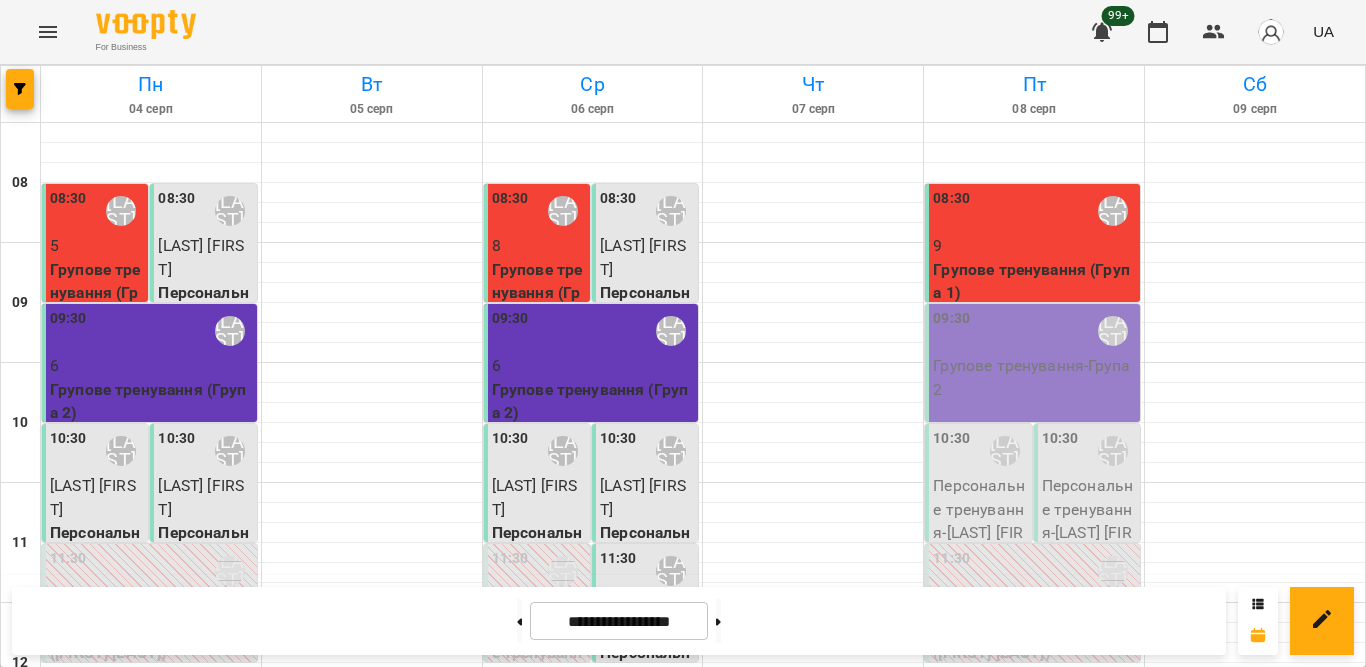 click on "08:30 [FIRST] [LAST]-[LAST]" at bounding box center (1034, 211) 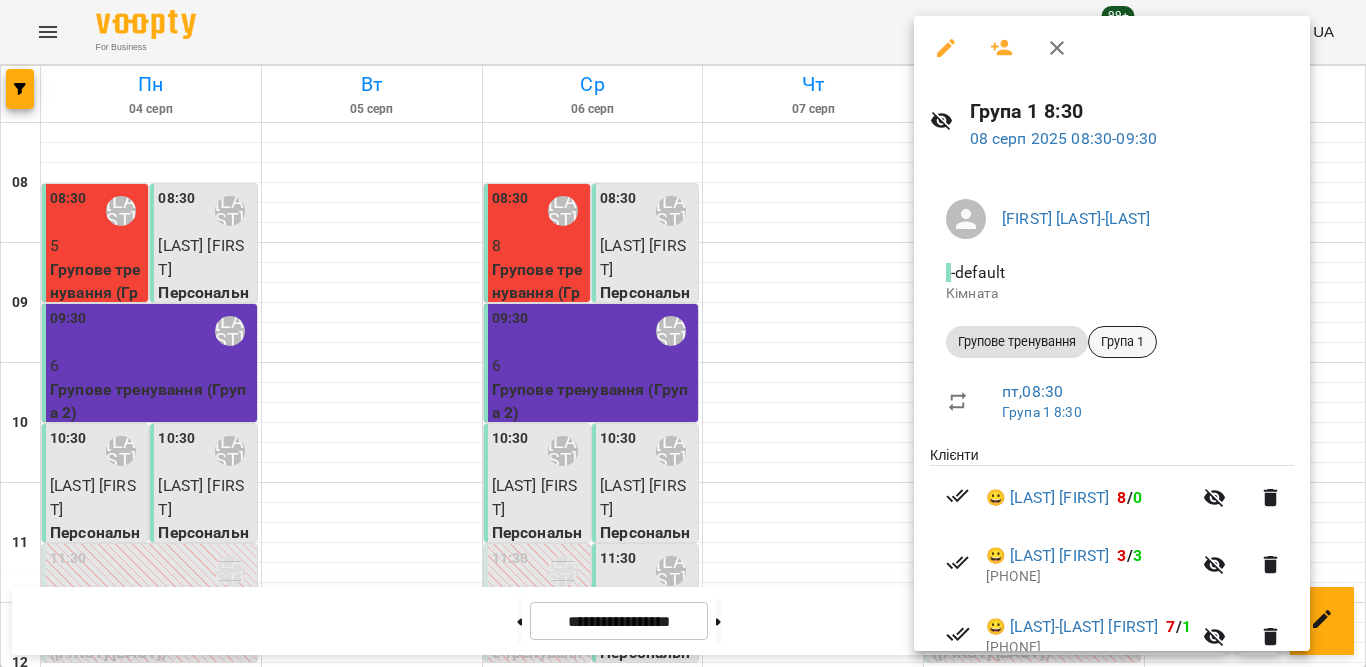 click on "Група 1" at bounding box center [1122, 342] 